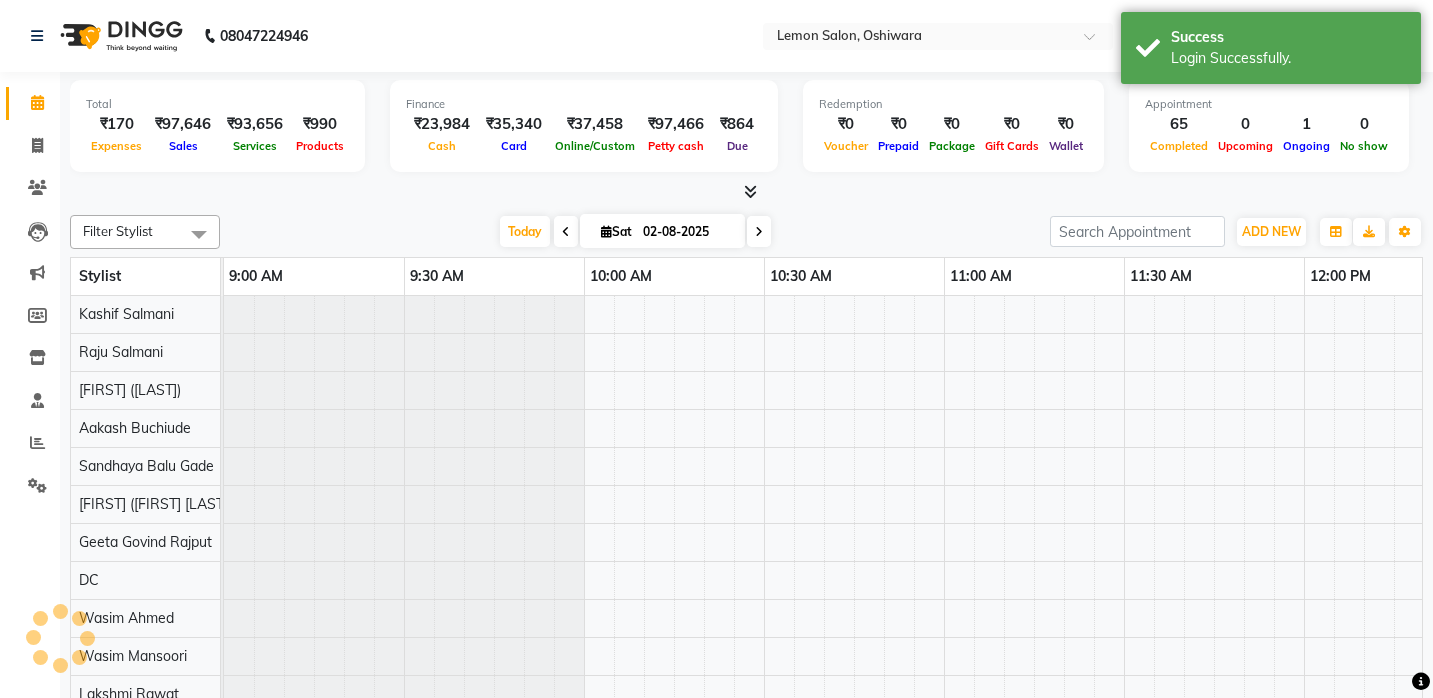 scroll, scrollTop: 0, scrollLeft: 0, axis: both 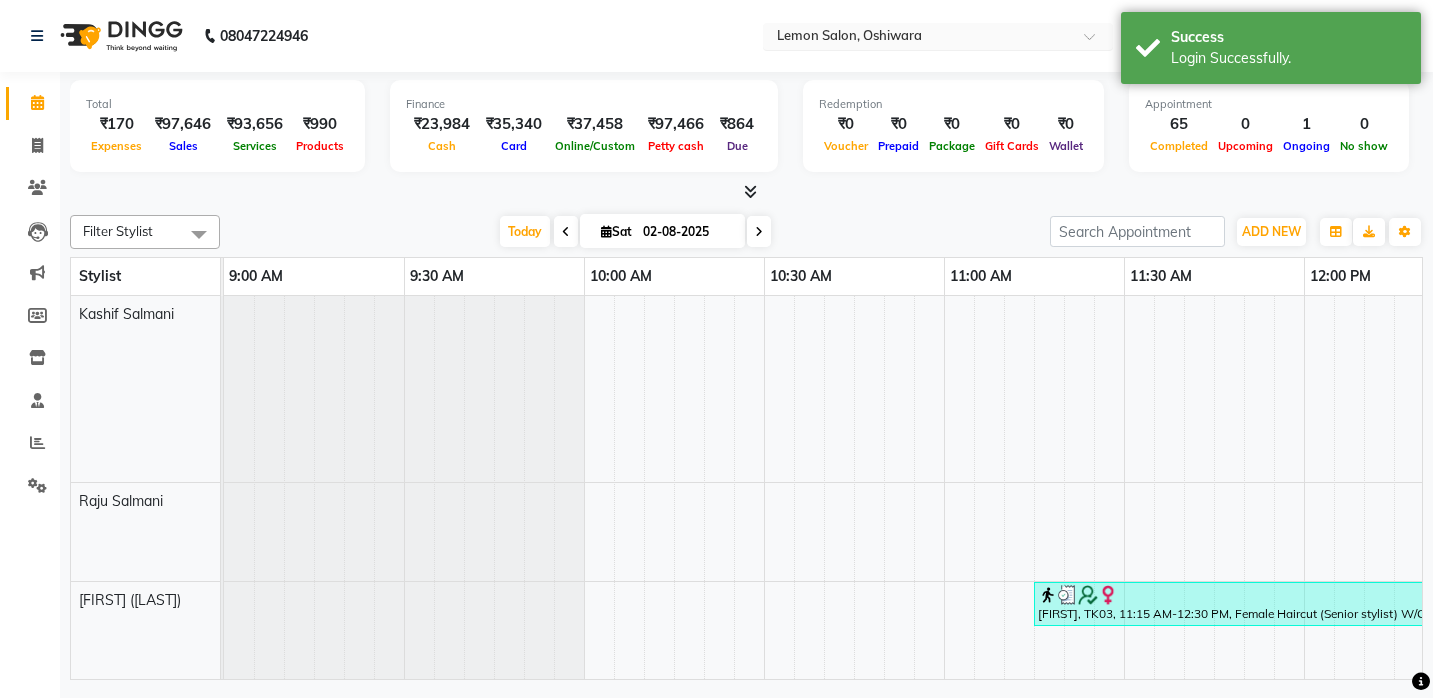 click at bounding box center (918, 38) 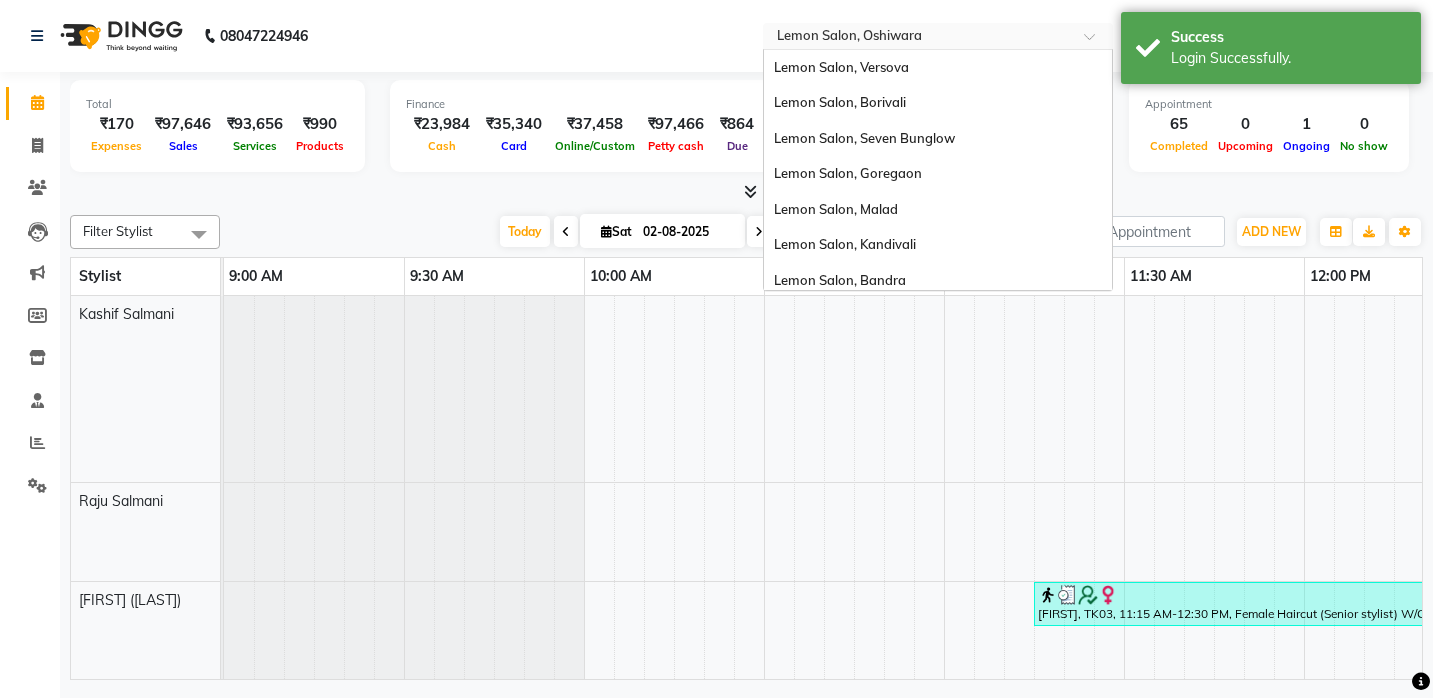 scroll, scrollTop: 180, scrollLeft: 0, axis: vertical 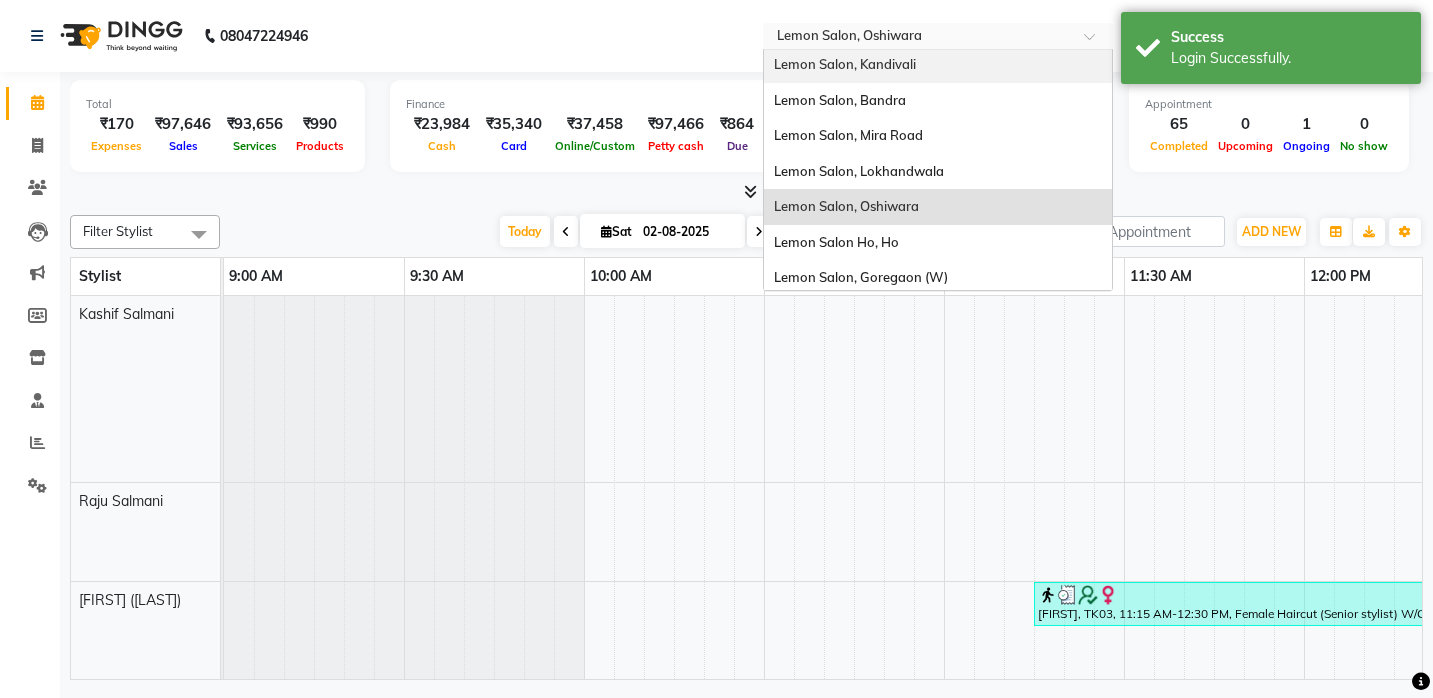 click on "Lemon Salon, Kandivali" at bounding box center (938, 65) 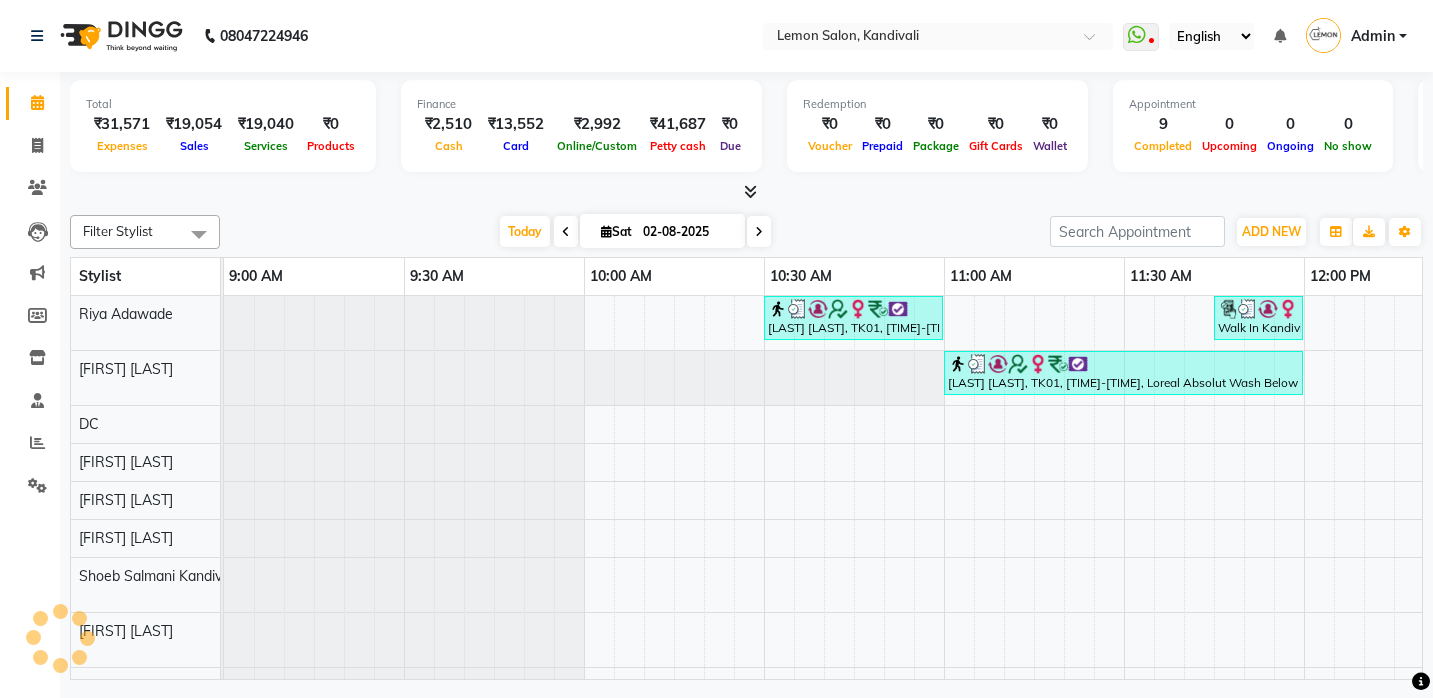 scroll, scrollTop: 0, scrollLeft: 0, axis: both 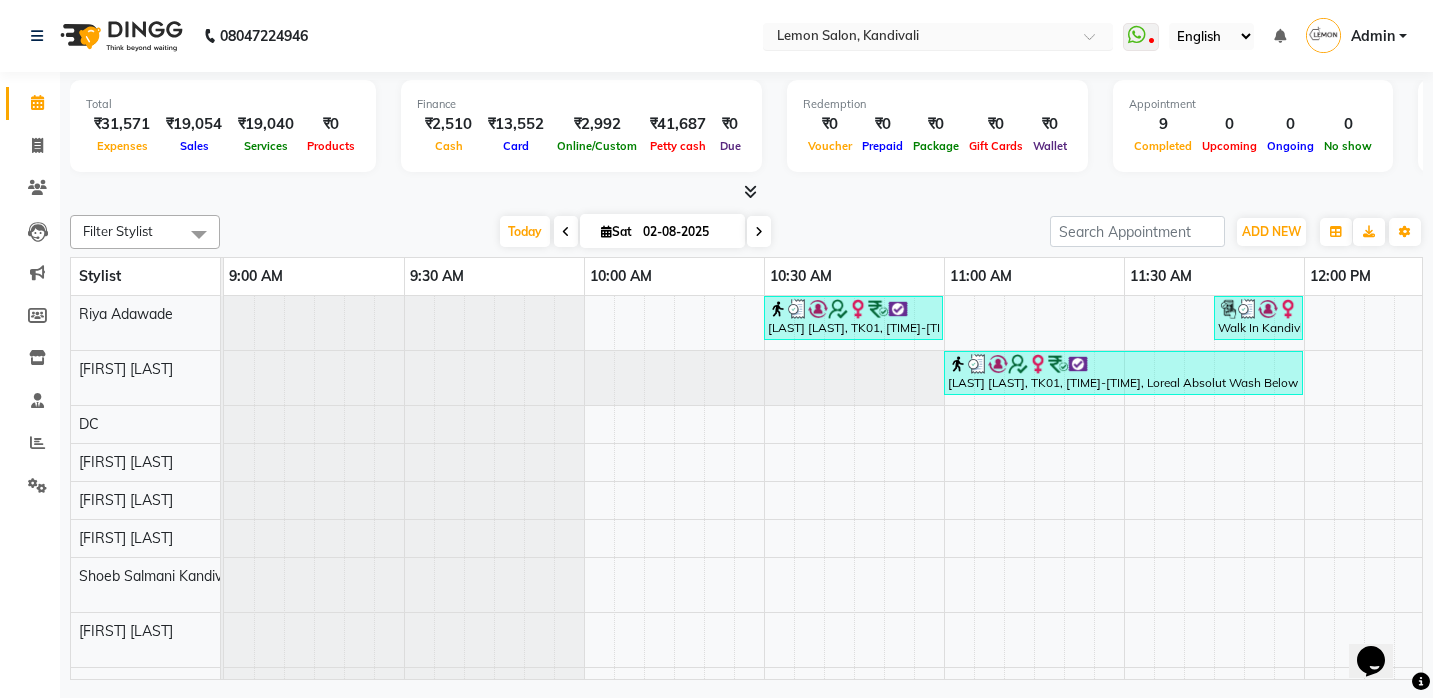click on "Select Location × Lemon Salon, Kandivali" at bounding box center [938, 36] 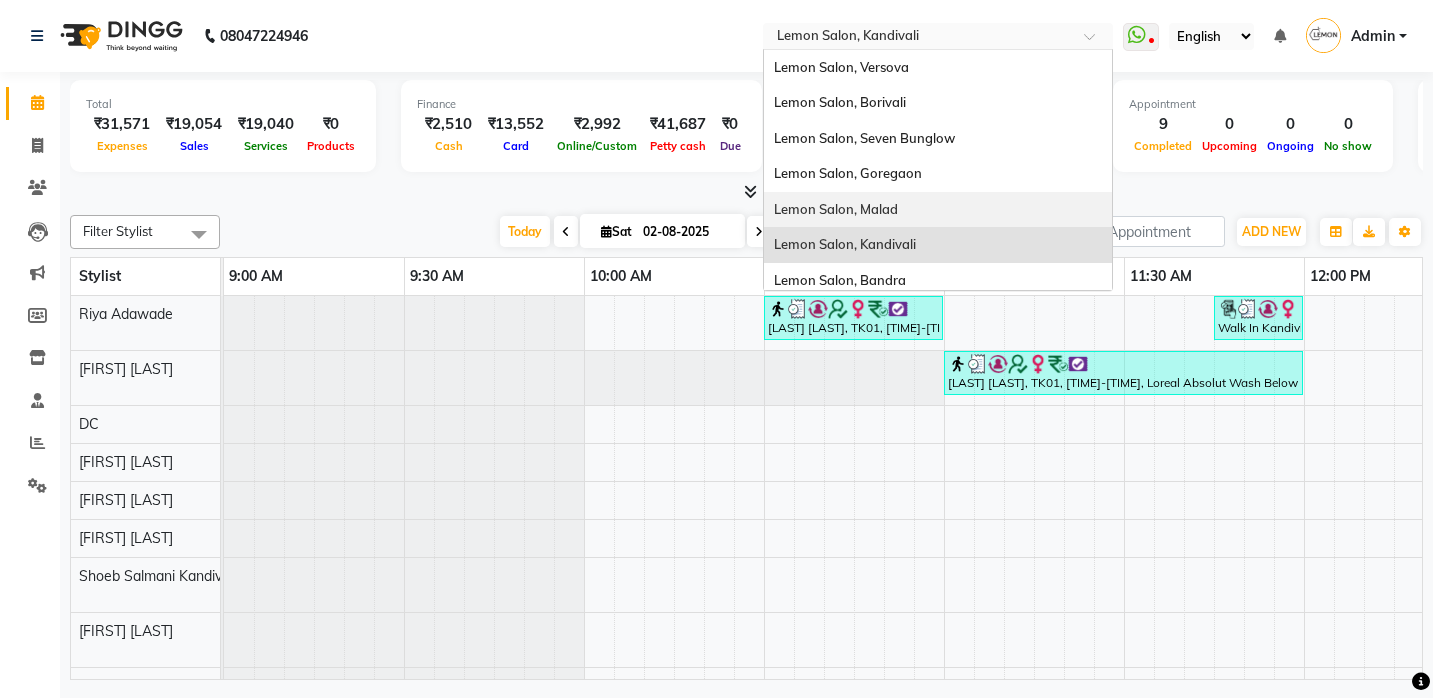 scroll, scrollTop: 0, scrollLeft: 0, axis: both 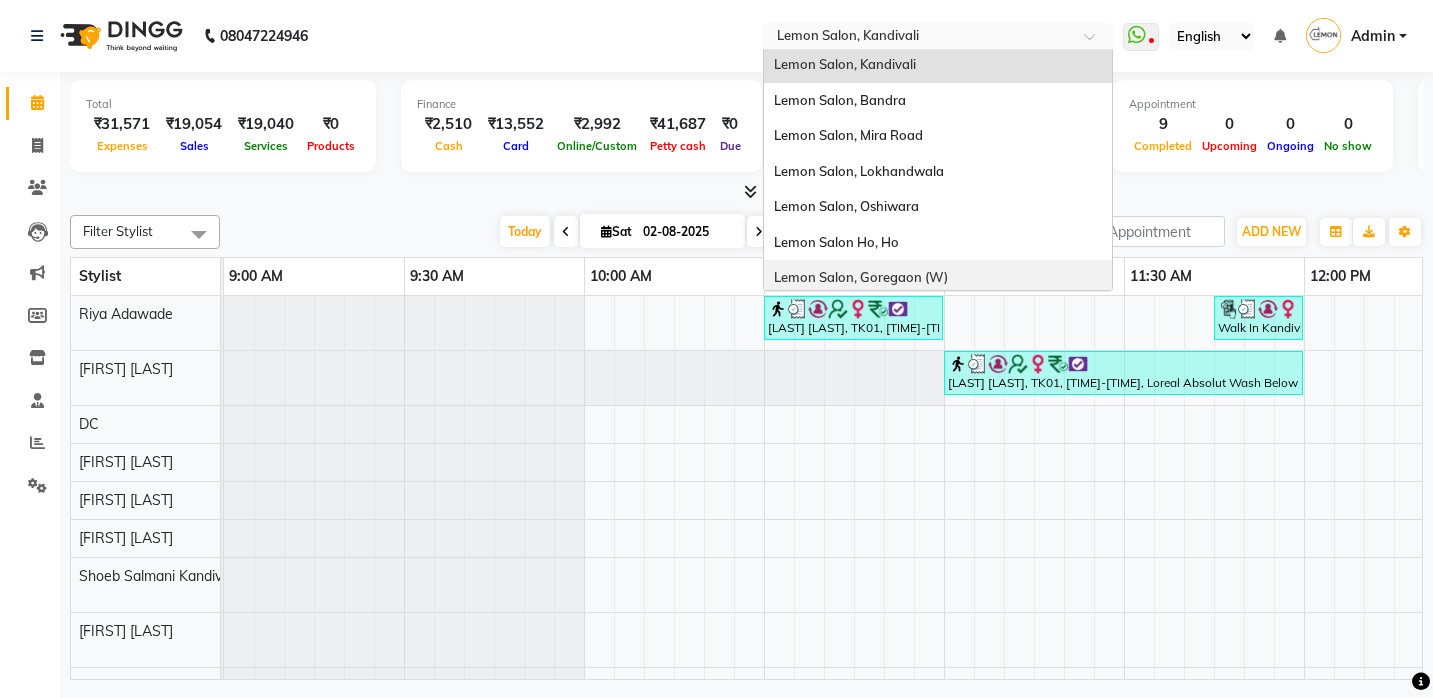 click on "Lemon Salon, Goregaon (W)" at bounding box center (861, 277) 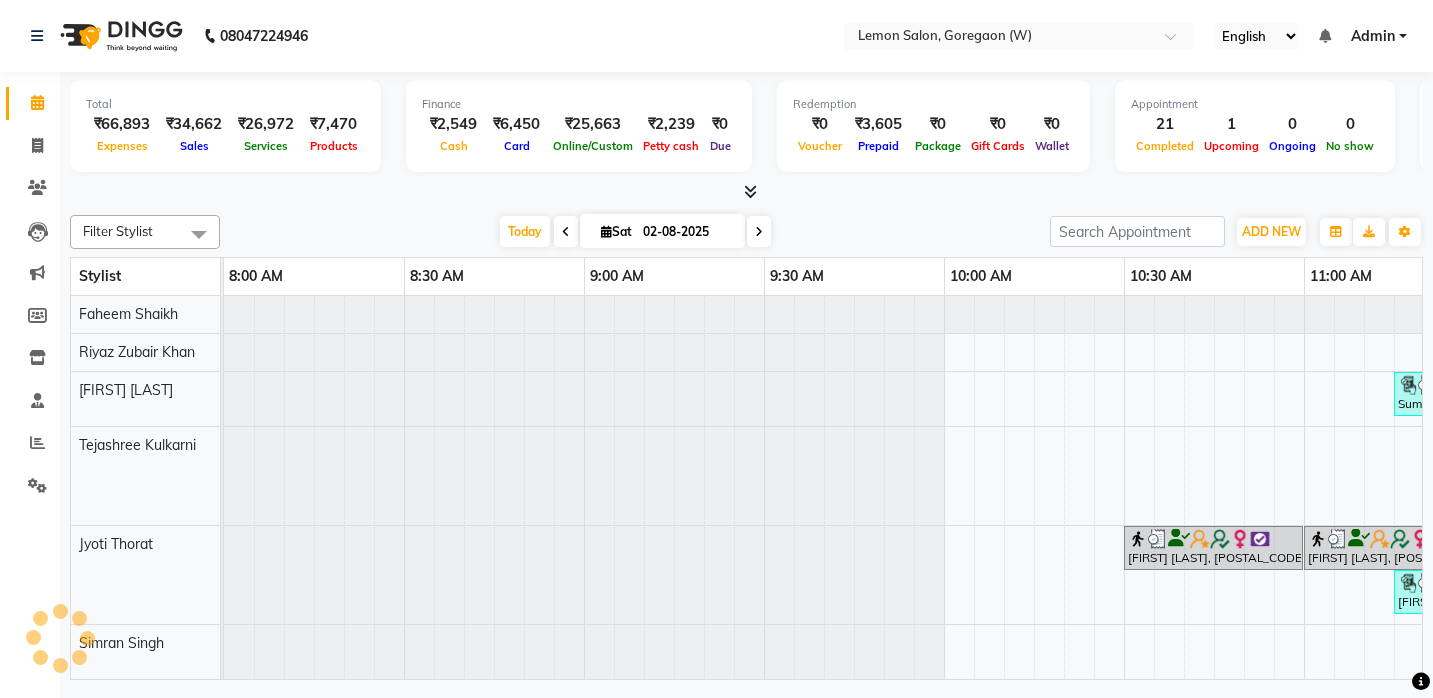 scroll, scrollTop: 0, scrollLeft: 0, axis: both 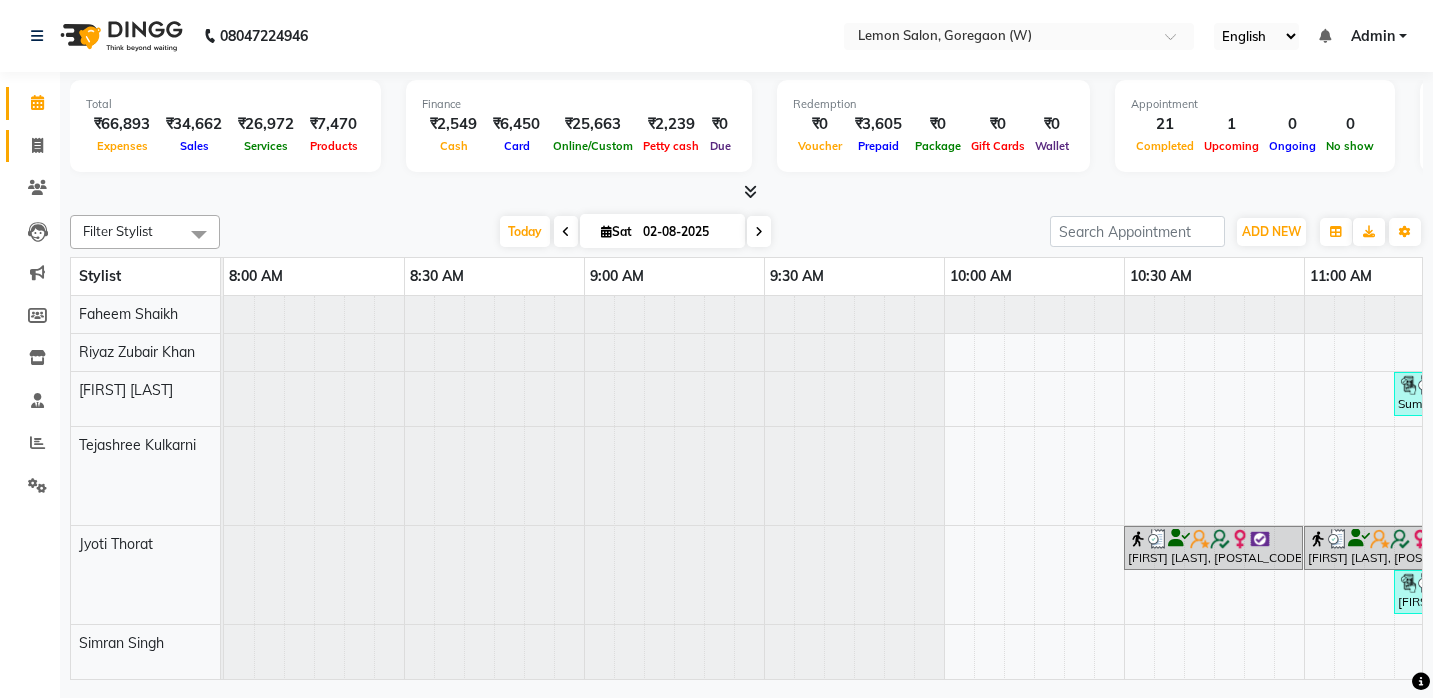 click on "Invoice" 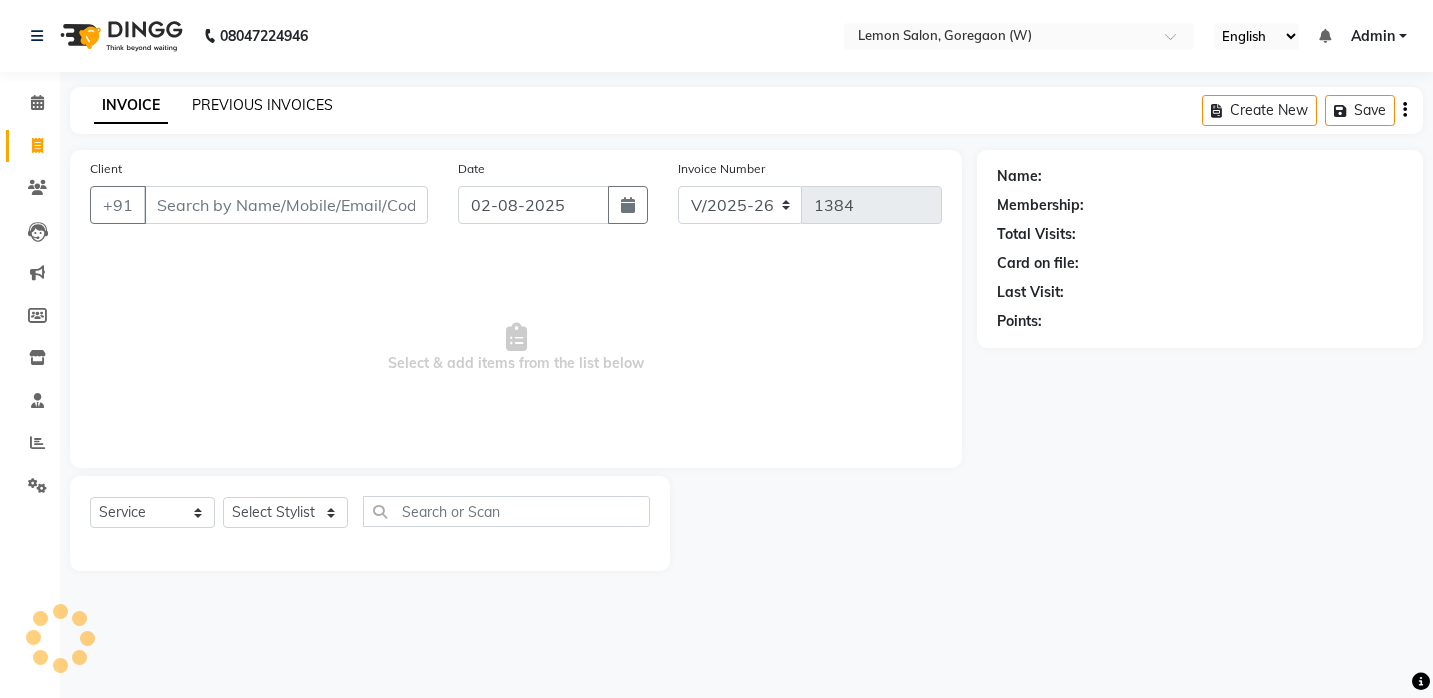 click on "PREVIOUS INVOICES" 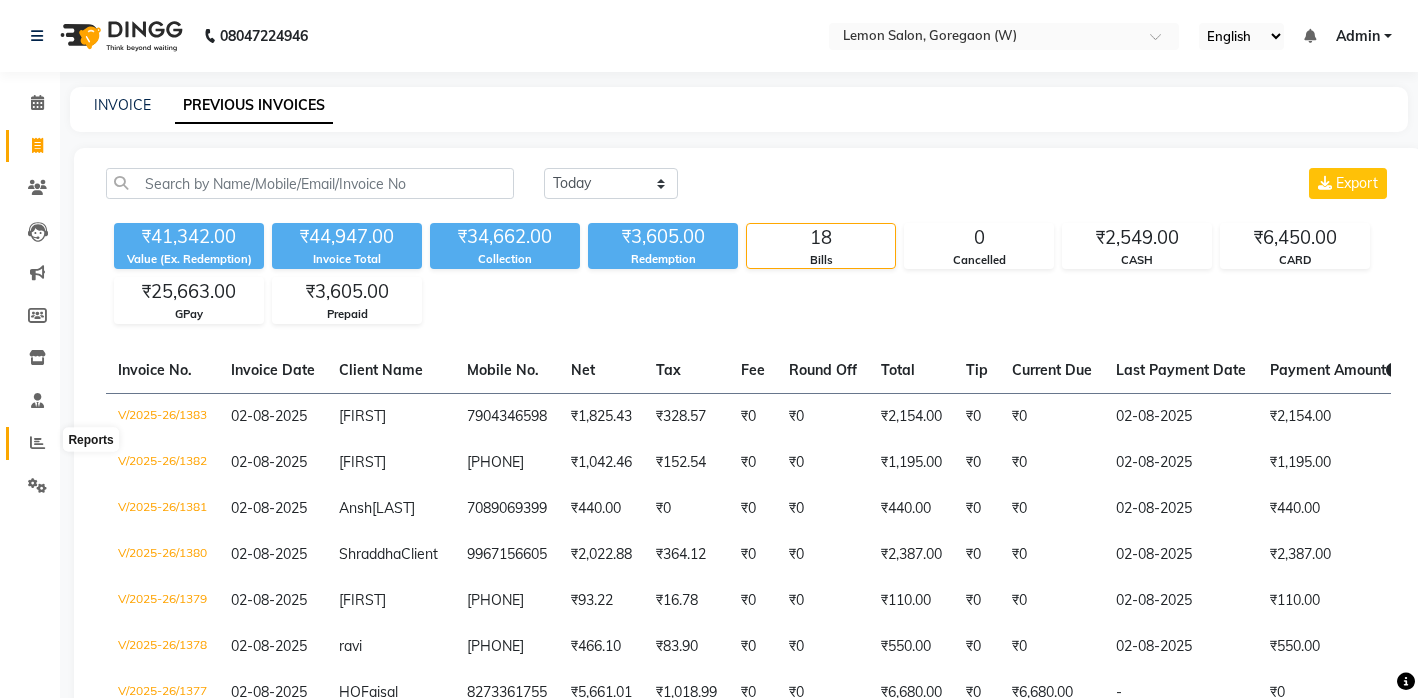 click 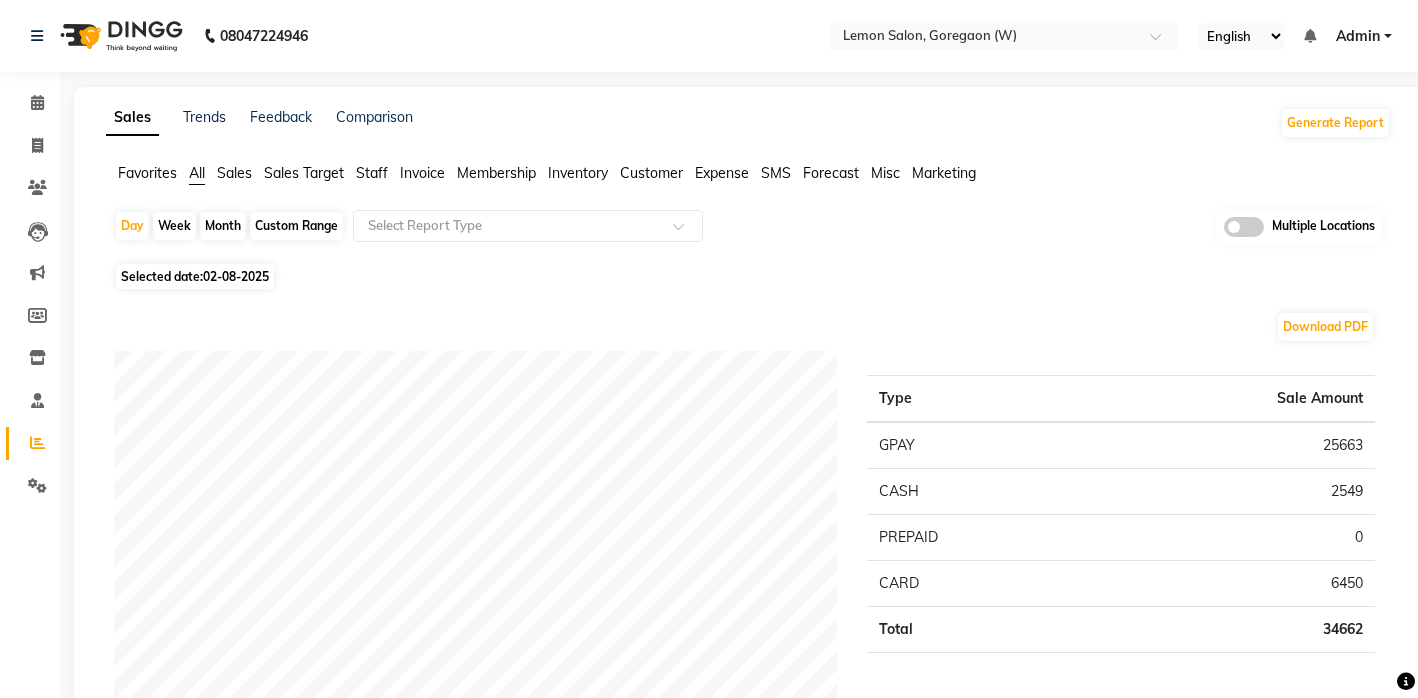 click 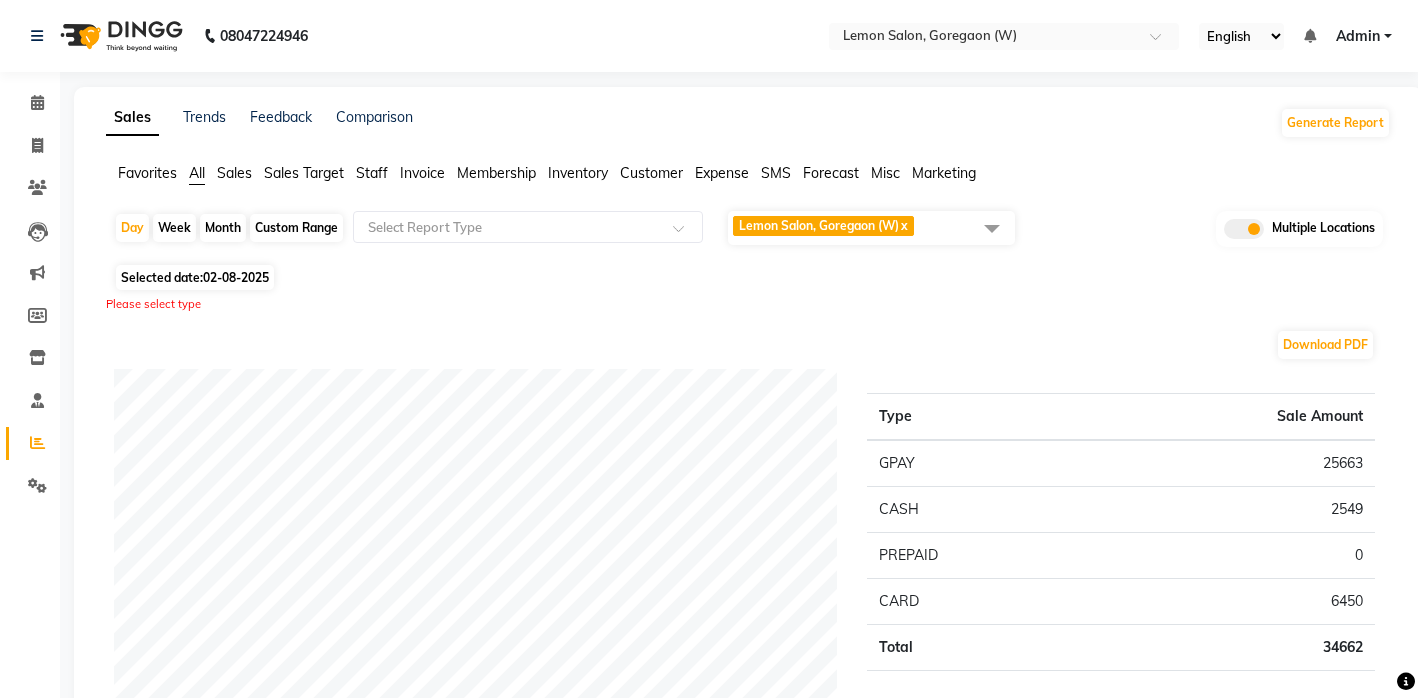 click 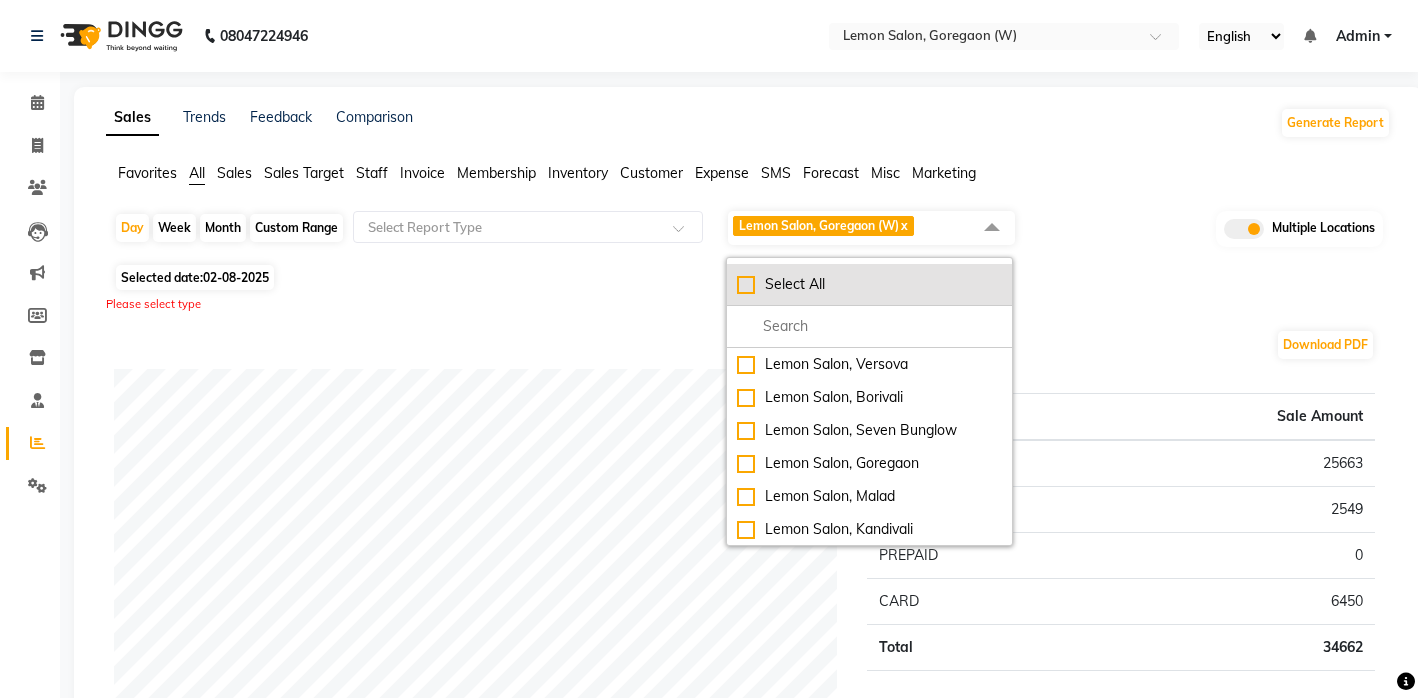click on "Select All" 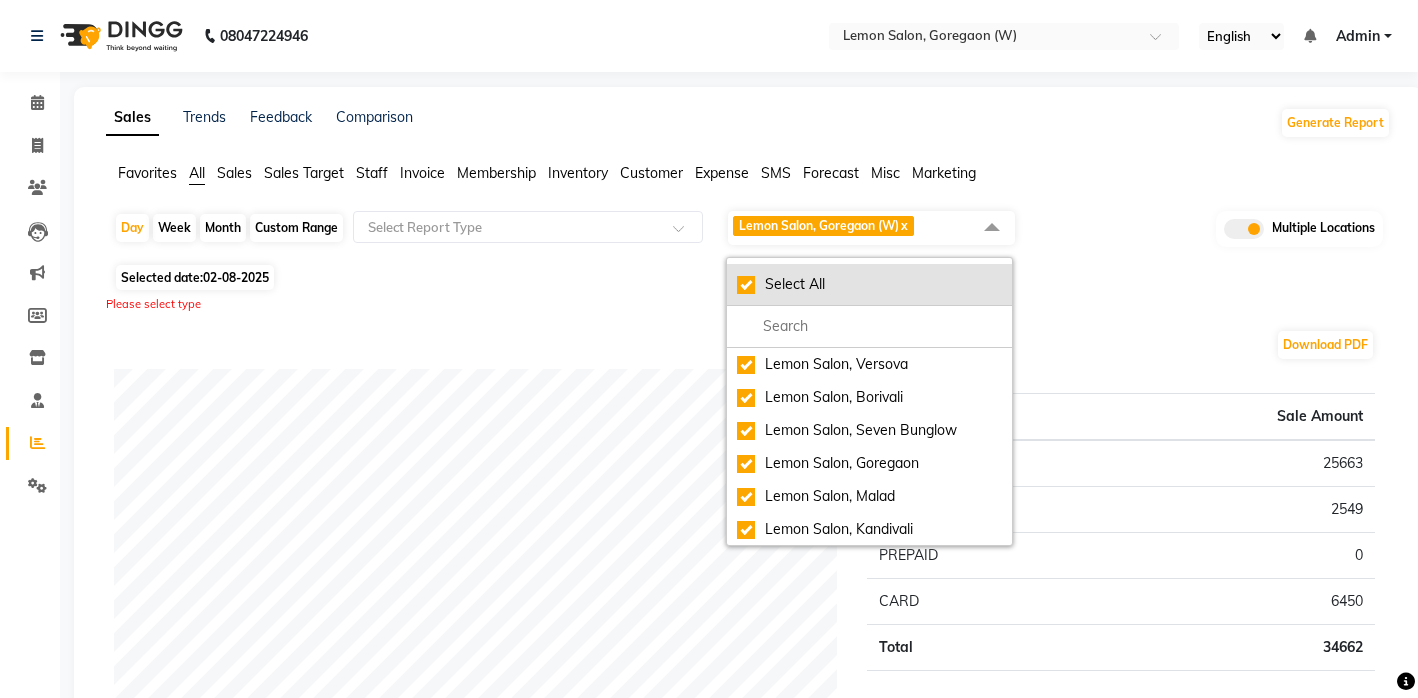 checkbox on "true" 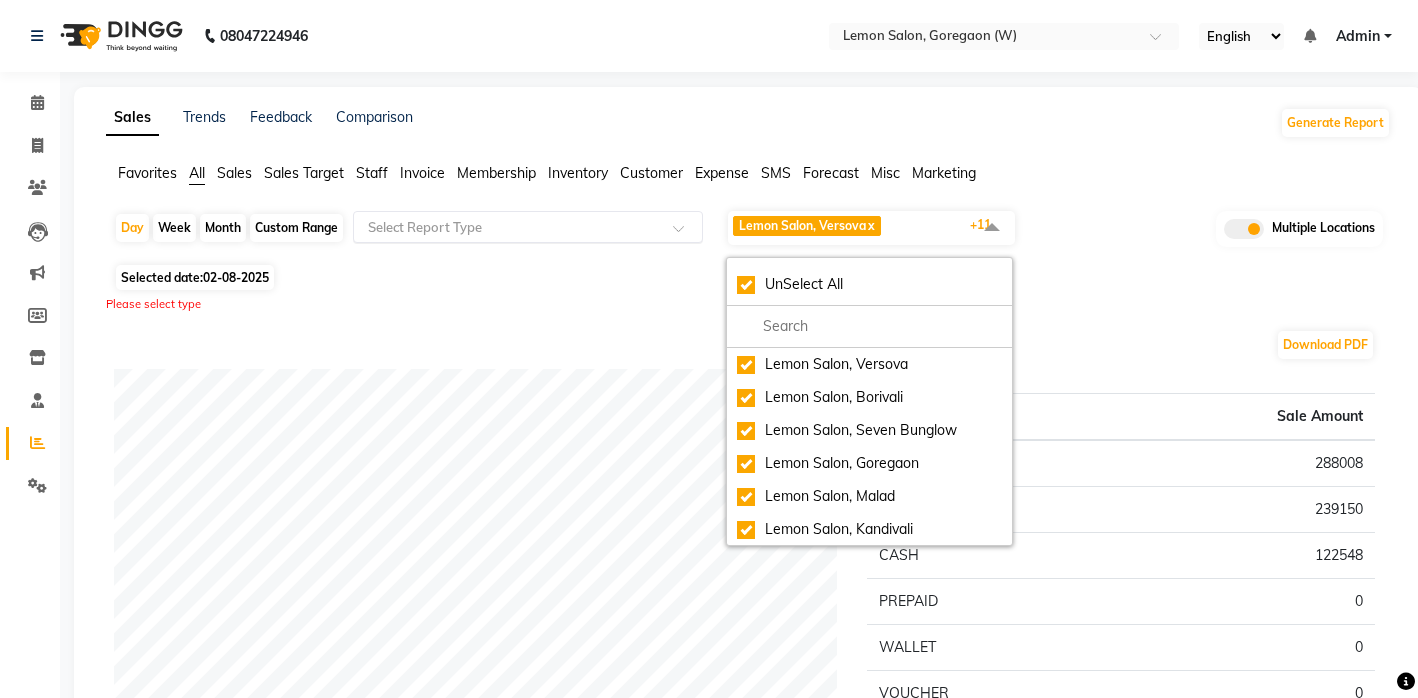 click 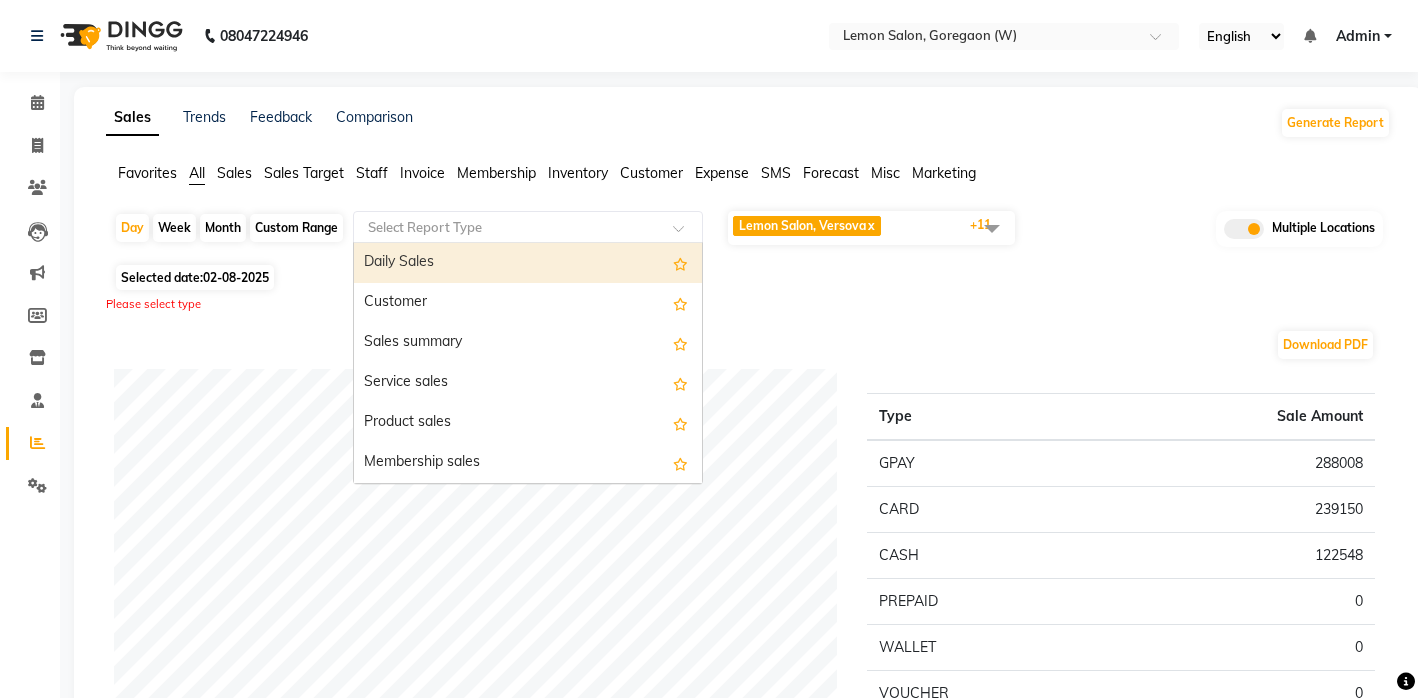 click on "Staff" 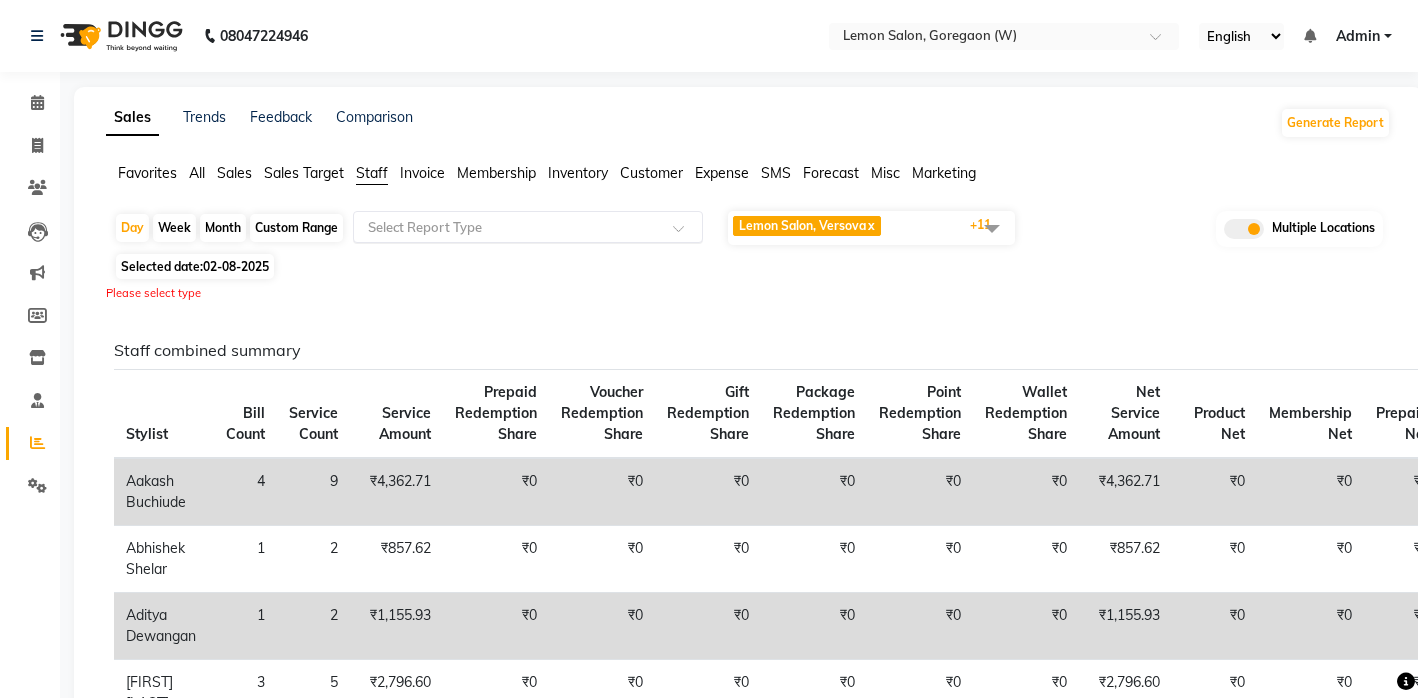 click 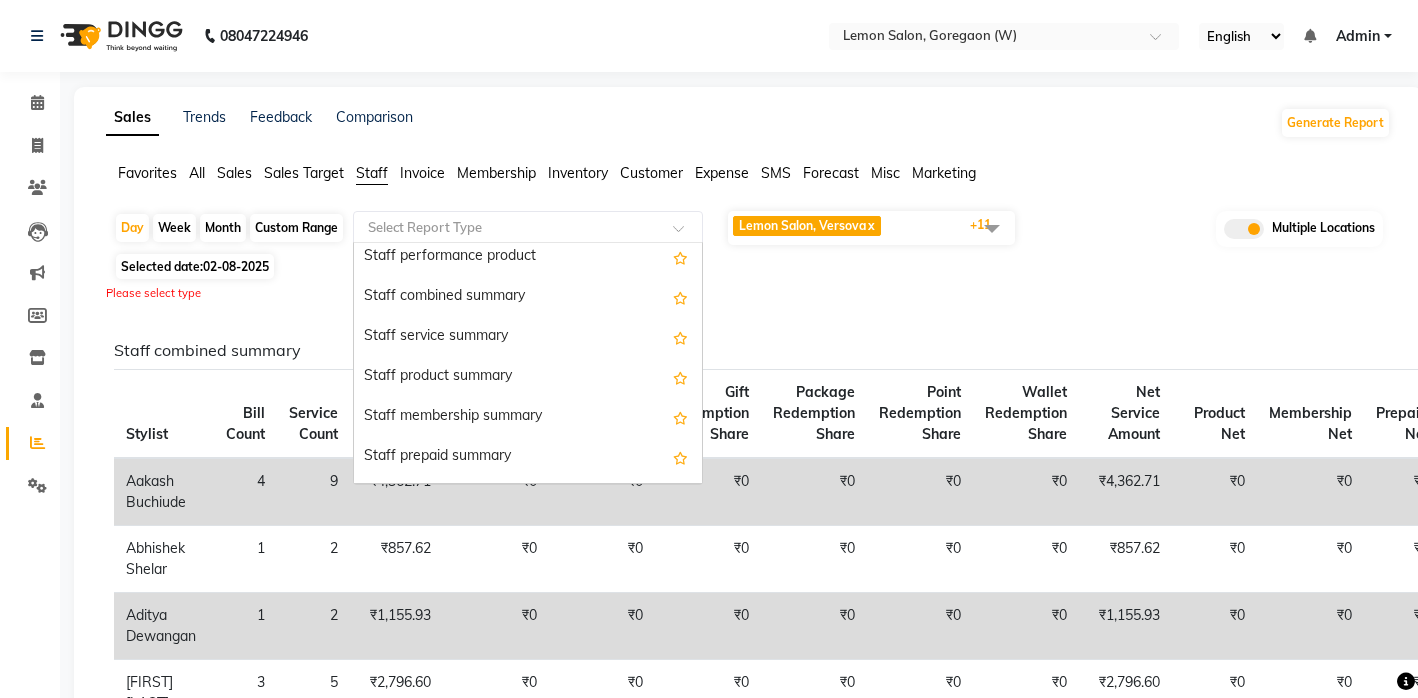 scroll, scrollTop: 410, scrollLeft: 0, axis: vertical 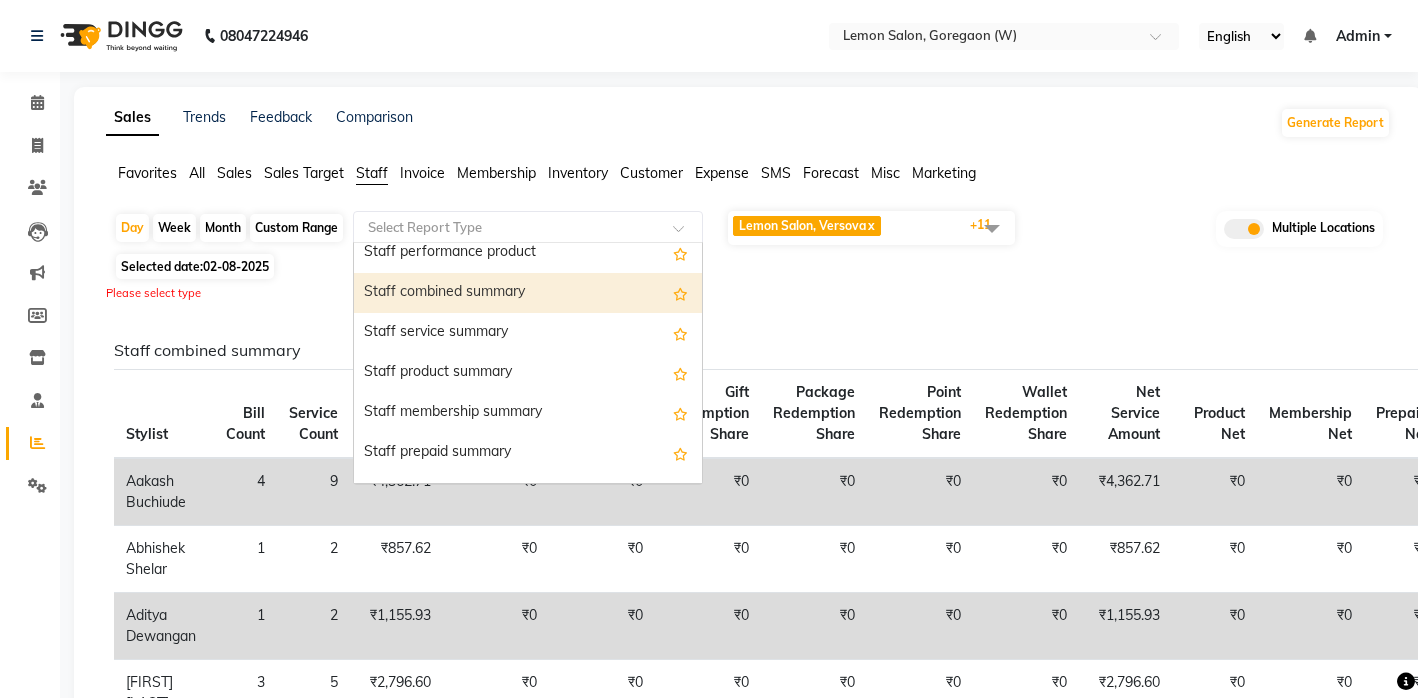 click on "Staff combined summary" at bounding box center (528, 293) 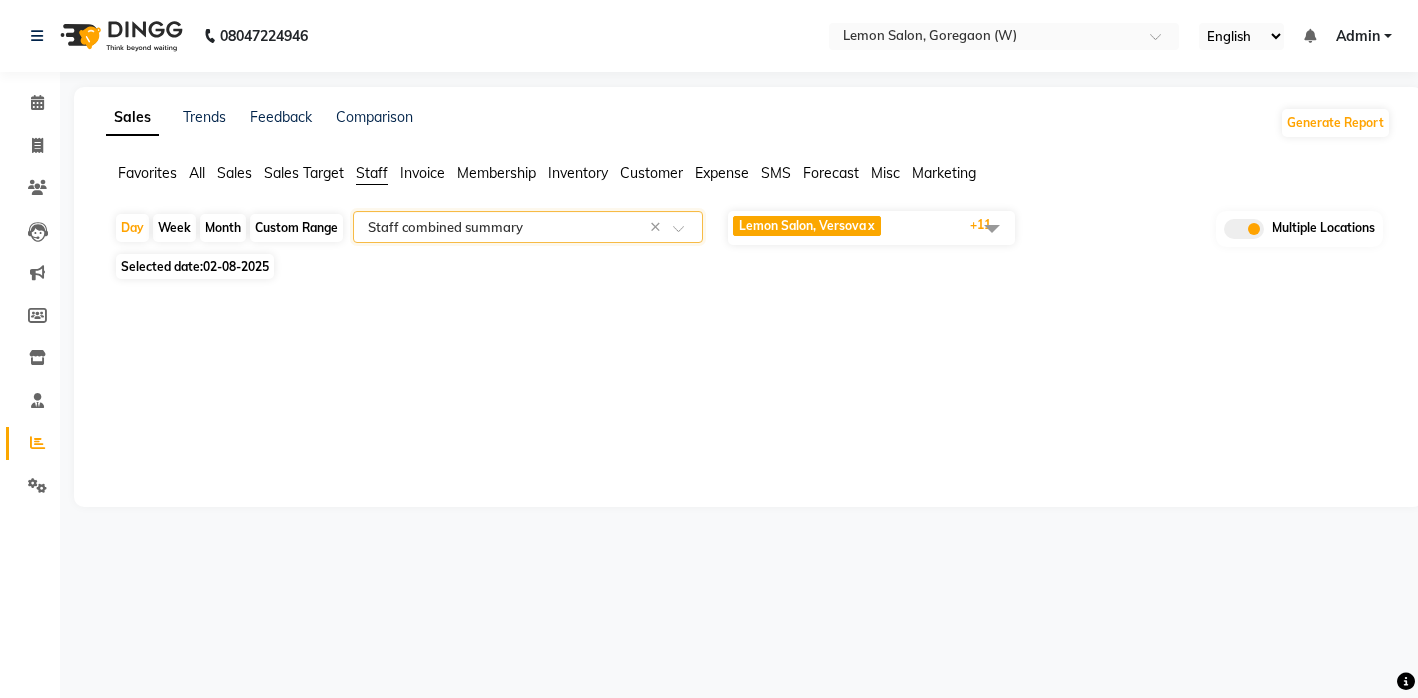 select on "full_report" 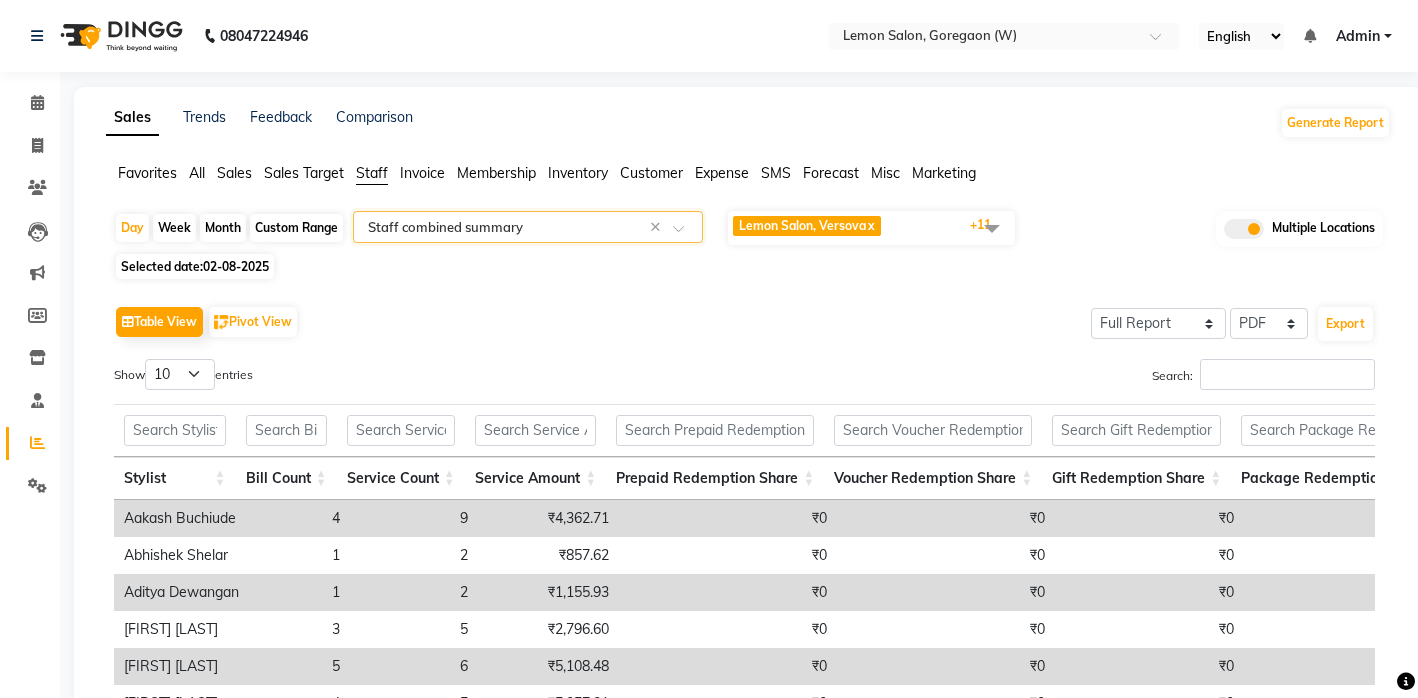 click on "Month" 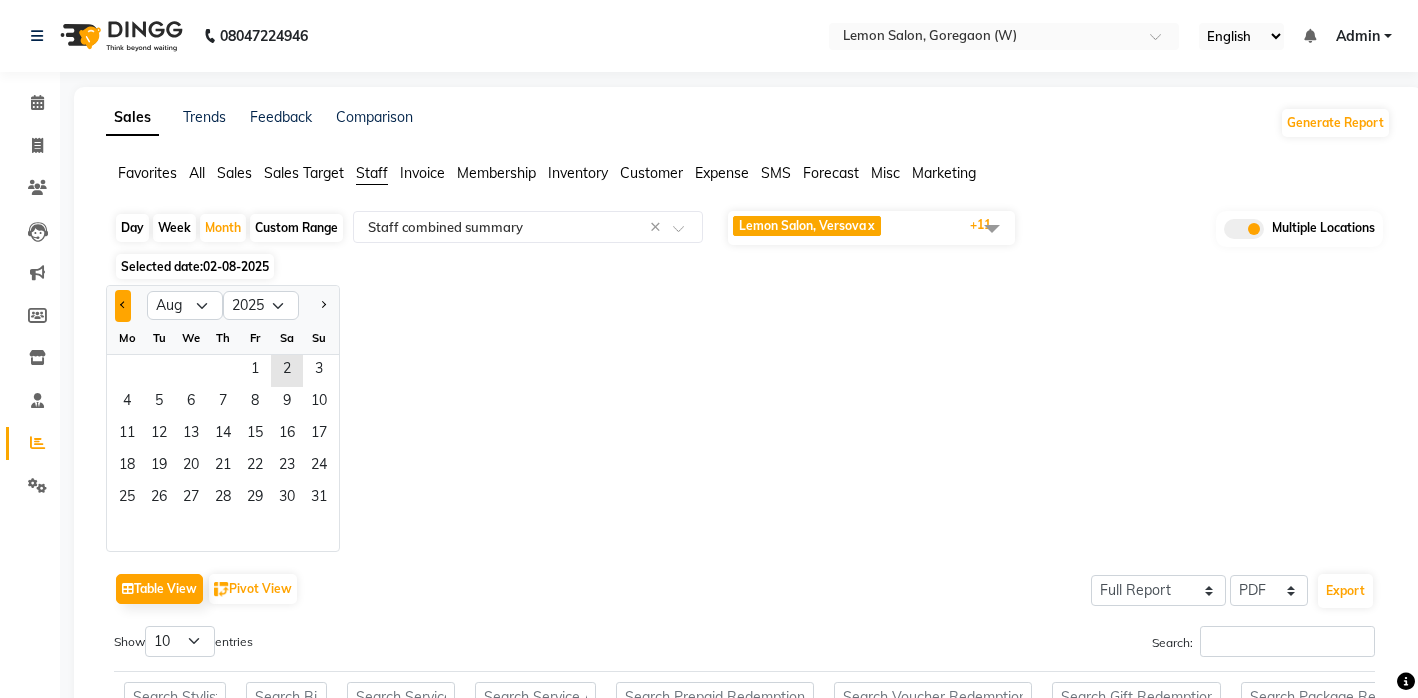 click 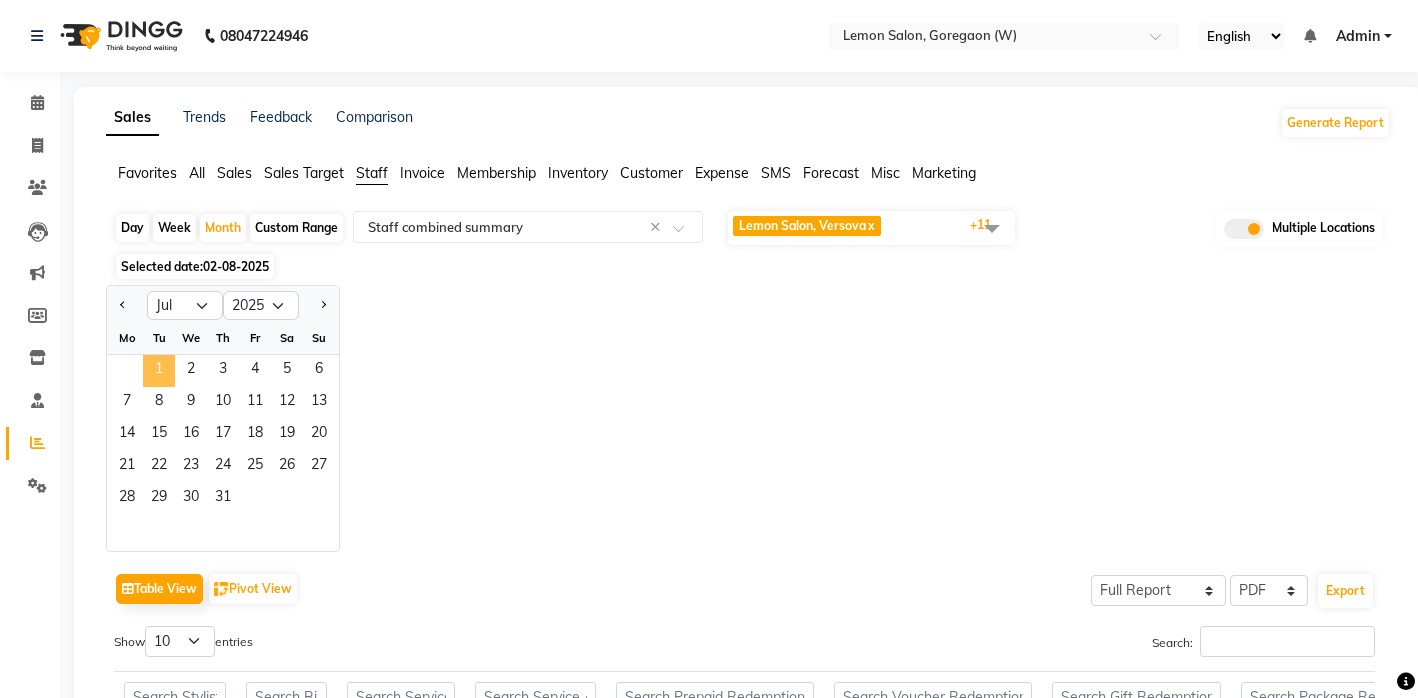 click on "1" 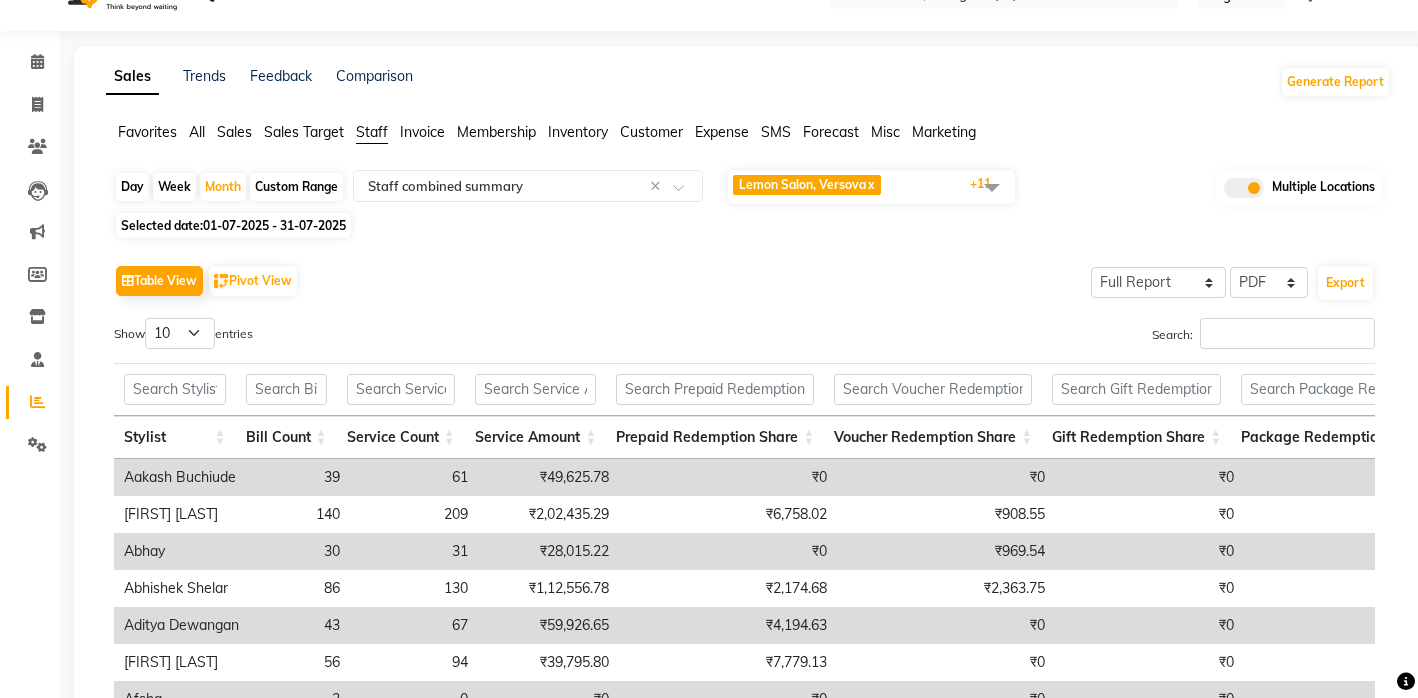 scroll, scrollTop: 0, scrollLeft: 0, axis: both 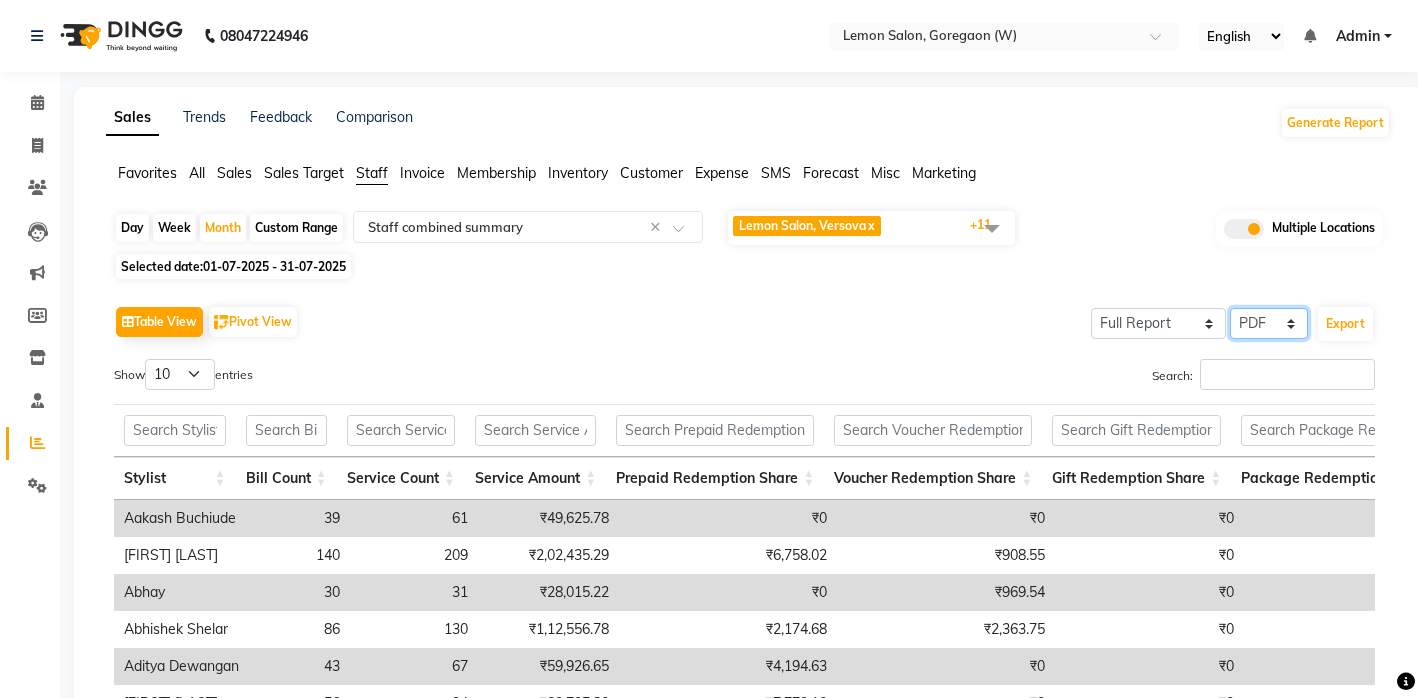 select on "csv" 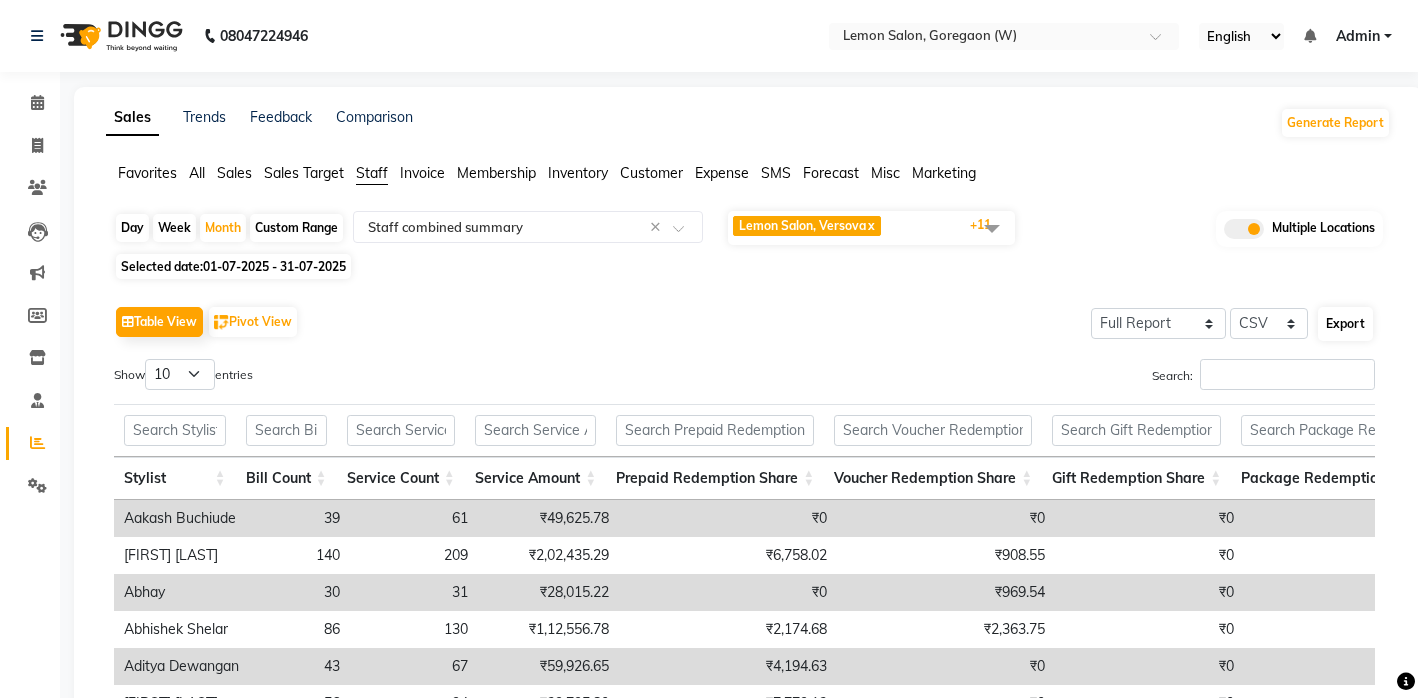 click on "Export" 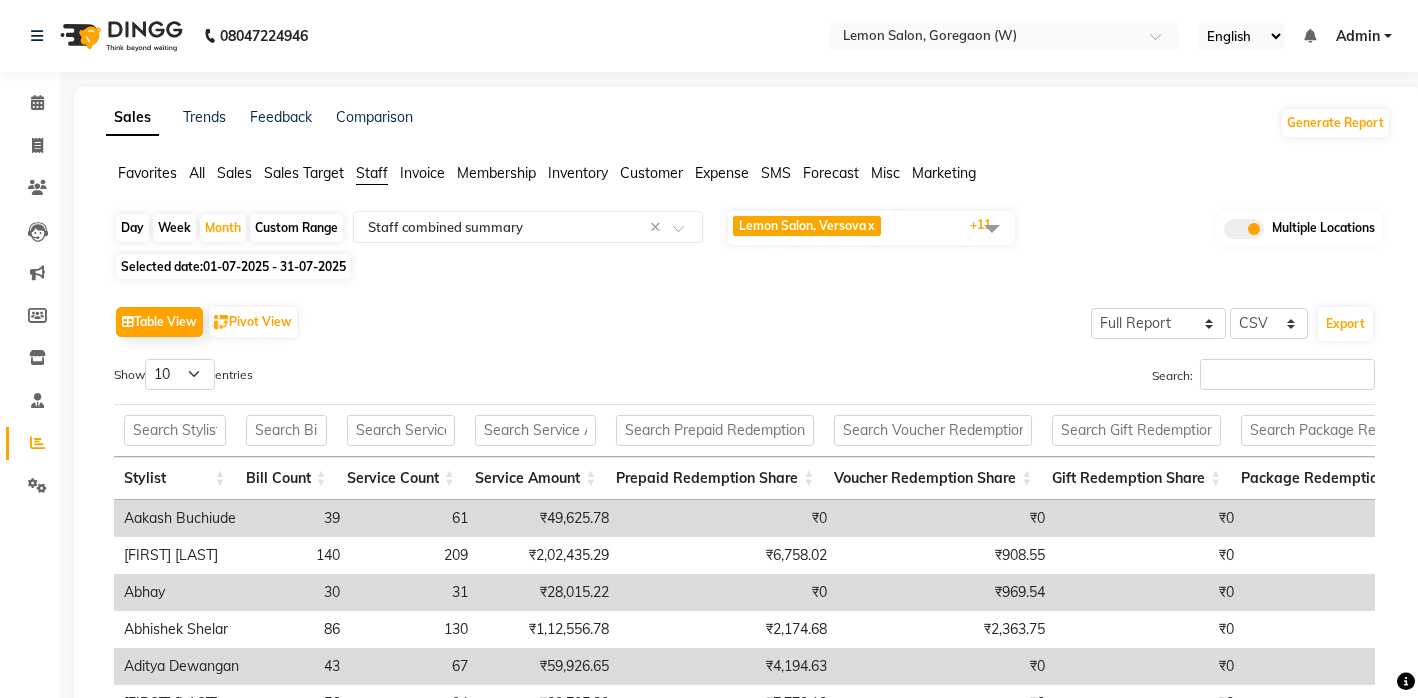 scroll, scrollTop: 162, scrollLeft: 0, axis: vertical 